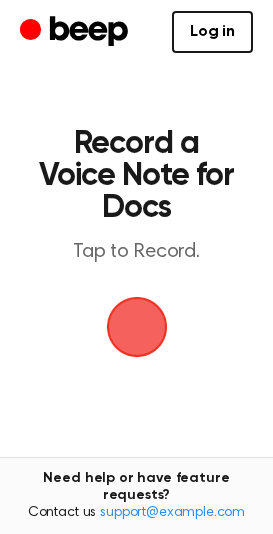 scroll, scrollTop: 0, scrollLeft: 0, axis: both 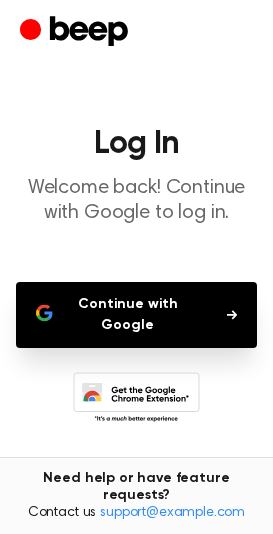 click on "Continue with Google" at bounding box center (136, 315) 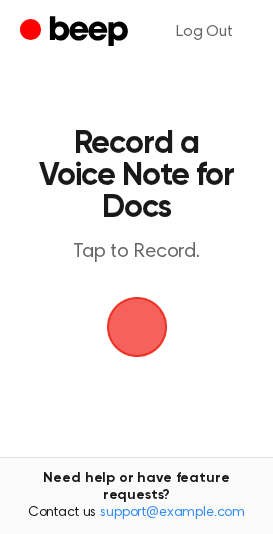 click at bounding box center (137, 327) 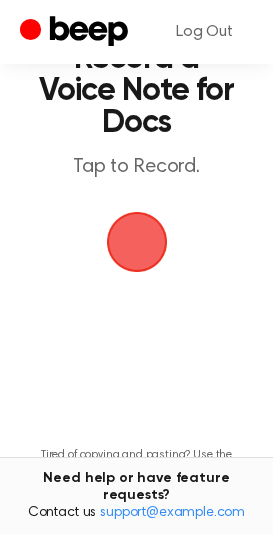 scroll, scrollTop: 0, scrollLeft: 0, axis: both 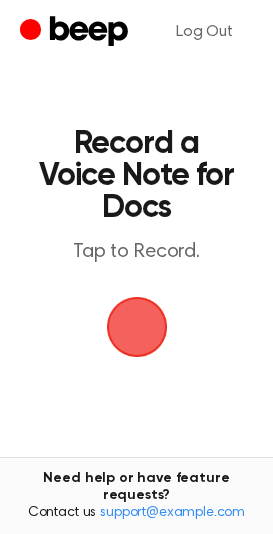 click at bounding box center (137, 327) 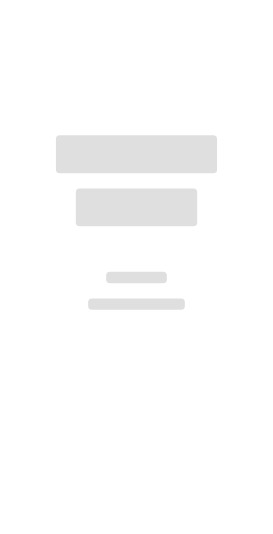 scroll, scrollTop: 0, scrollLeft: 0, axis: both 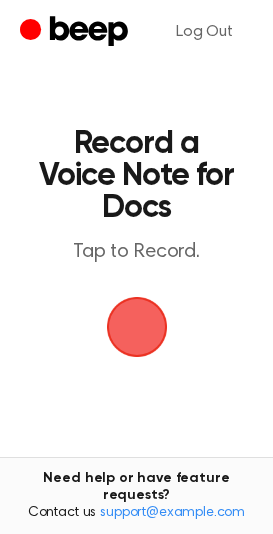 click at bounding box center [137, 327] 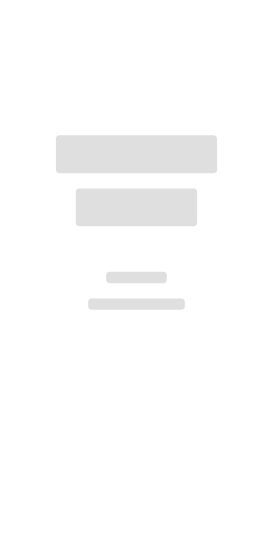 scroll, scrollTop: 0, scrollLeft: 0, axis: both 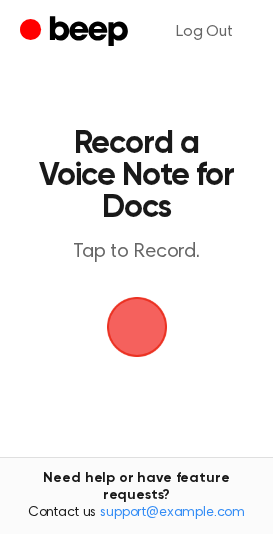 click at bounding box center [136, 327] 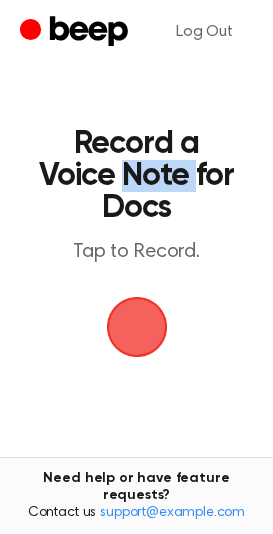 click on "Record a Voice Note for Docs" at bounding box center [136, 176] 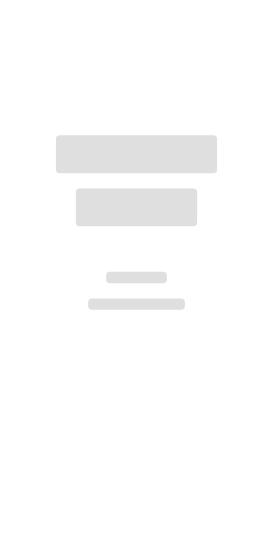 scroll, scrollTop: 0, scrollLeft: 0, axis: both 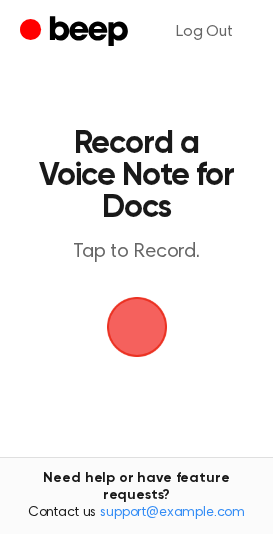 click at bounding box center [136, 327] 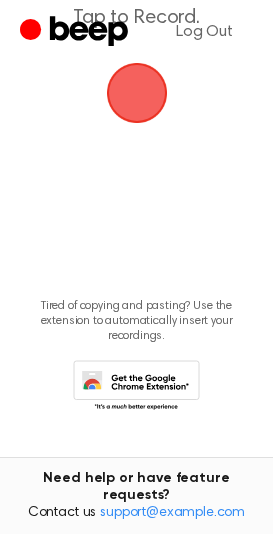 scroll, scrollTop: 0, scrollLeft: 0, axis: both 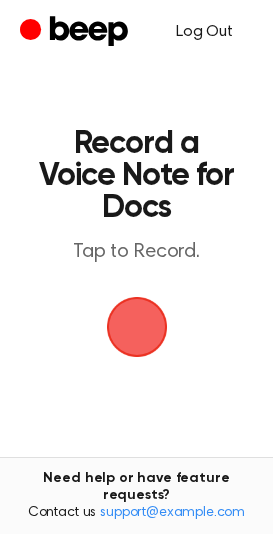 click on "Log Out" at bounding box center (204, 32) 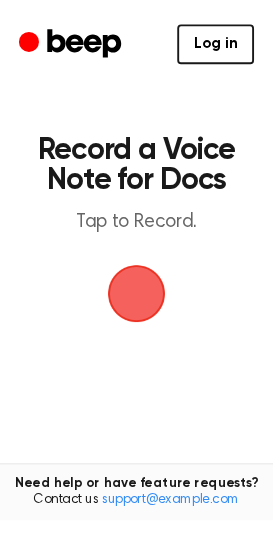 scroll, scrollTop: 0, scrollLeft: 0, axis: both 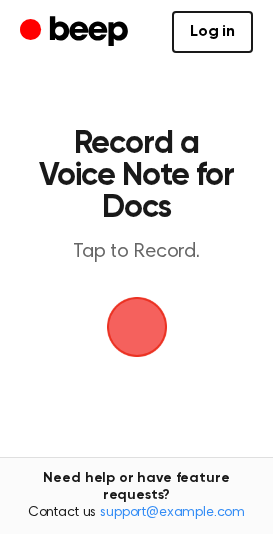 click at bounding box center [137, 327] 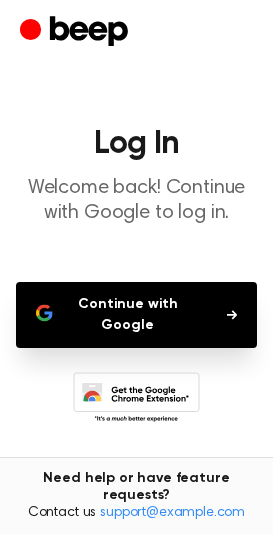 click on "Continue with Google" at bounding box center [136, 315] 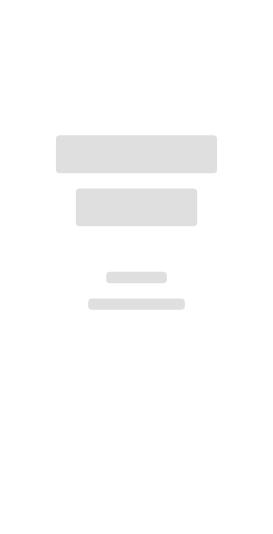 scroll, scrollTop: 0, scrollLeft: 0, axis: both 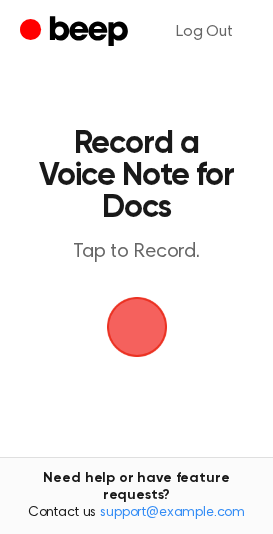 click at bounding box center (137, 327) 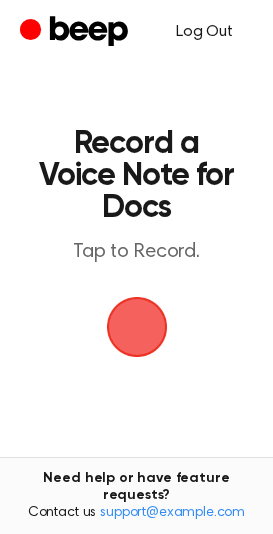 click on "Log Out" at bounding box center [204, 32] 